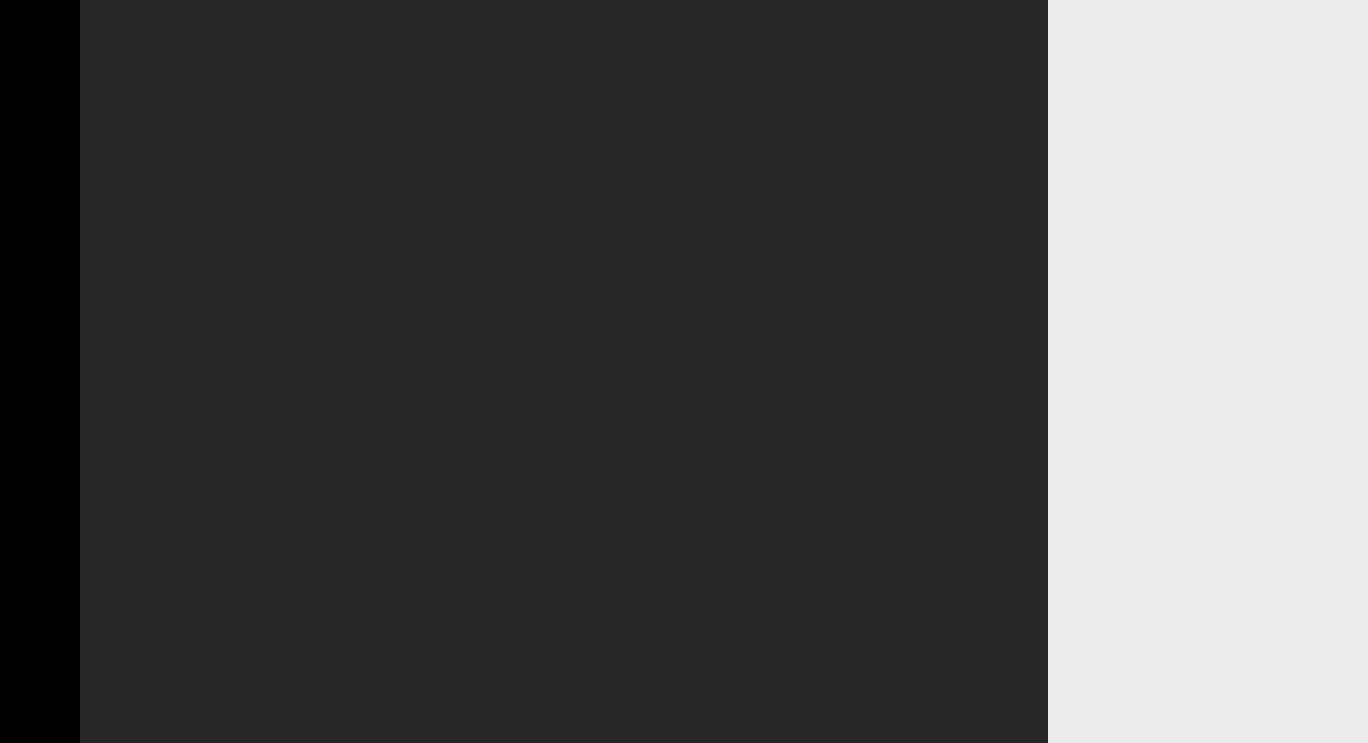 scroll, scrollTop: 0, scrollLeft: 0, axis: both 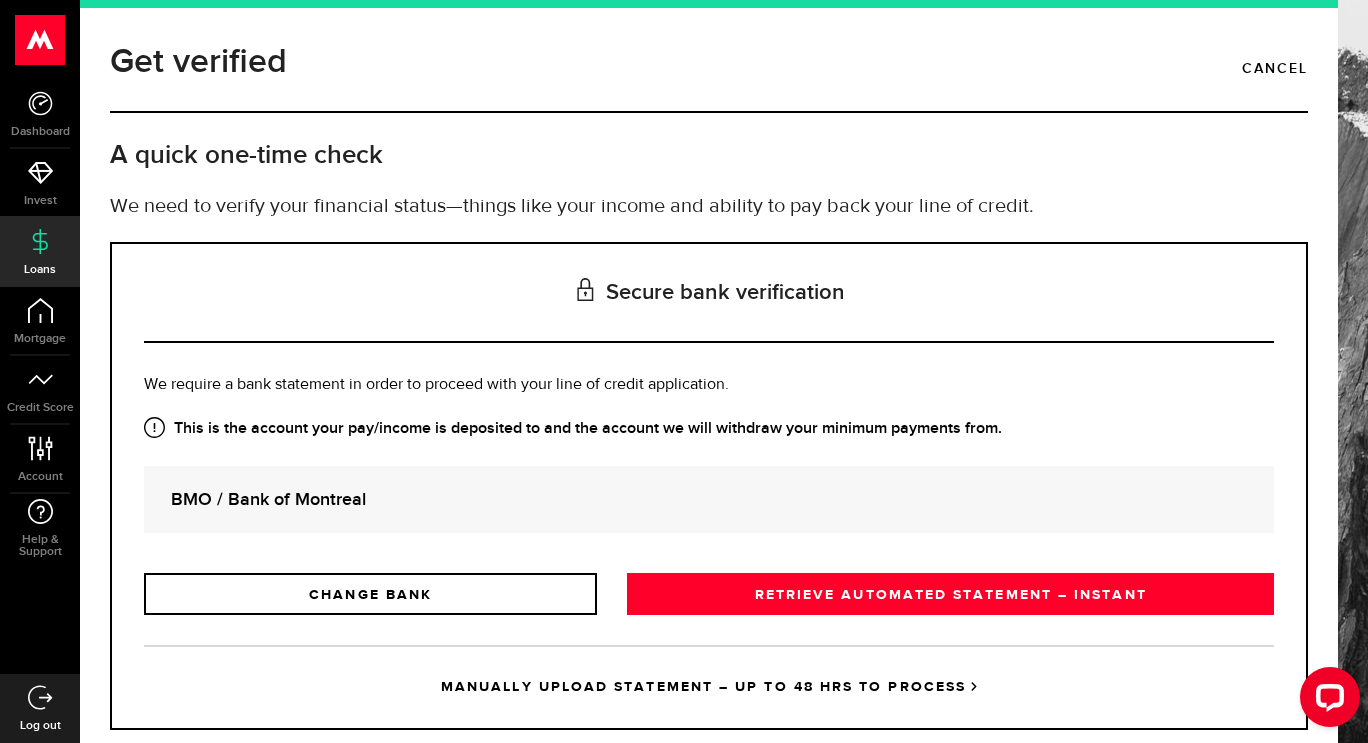 click on "RETRIEVE AUTOMATED STATEMENT – INSTANT" at bounding box center [950, 594] 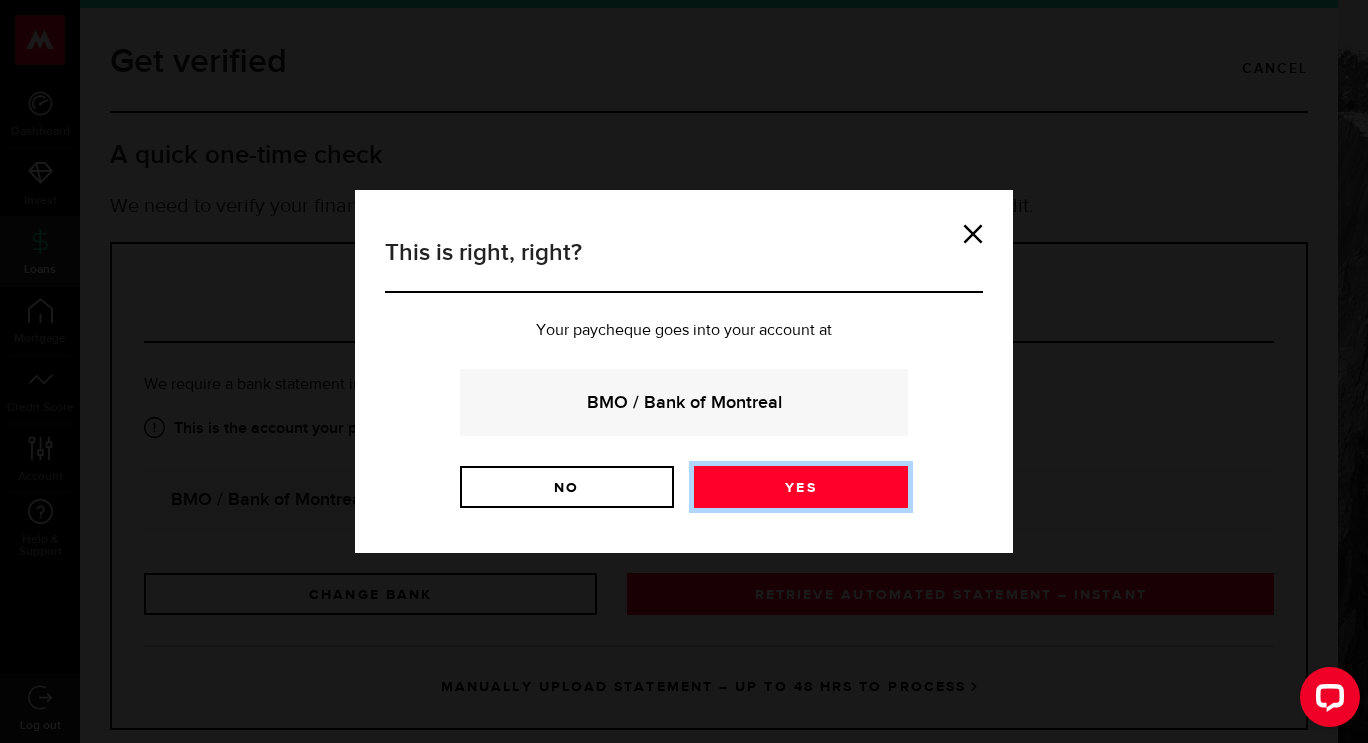 click on "Yes" at bounding box center [801, 487] 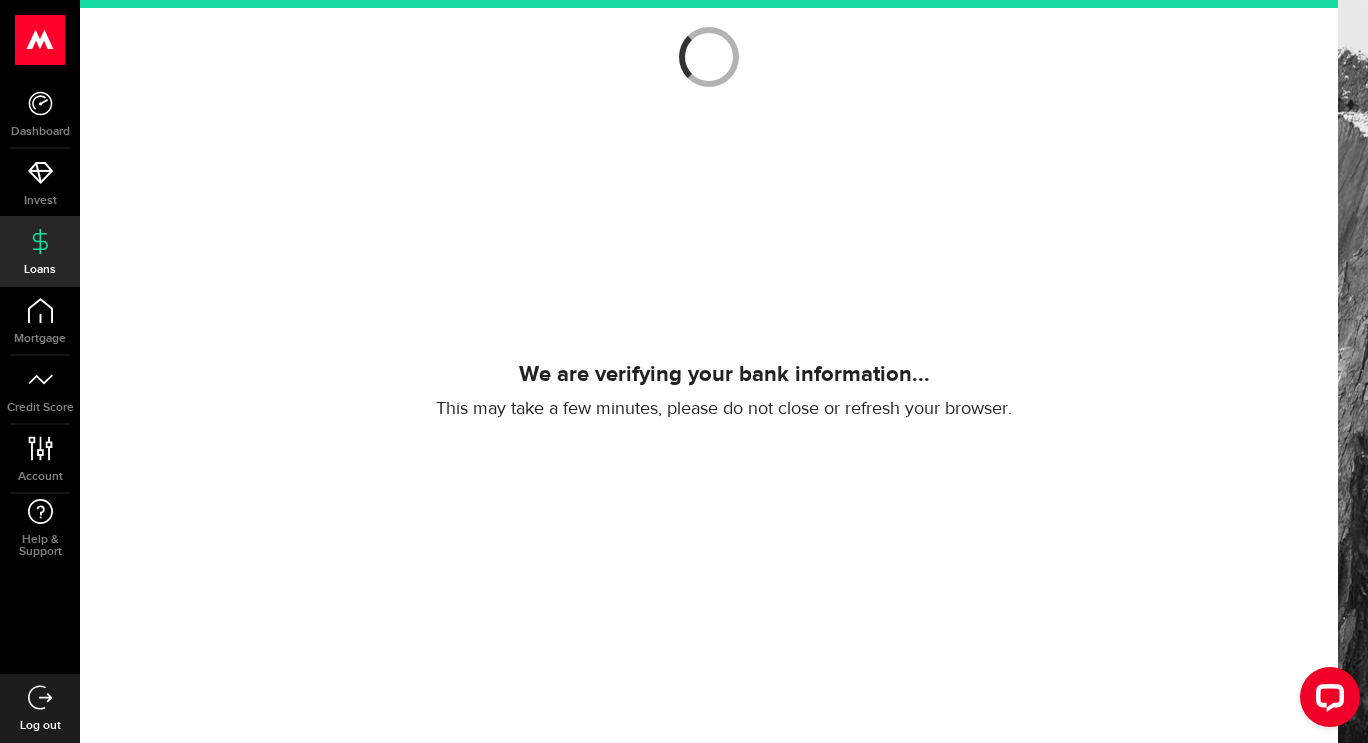 scroll, scrollTop: 227, scrollLeft: 0, axis: vertical 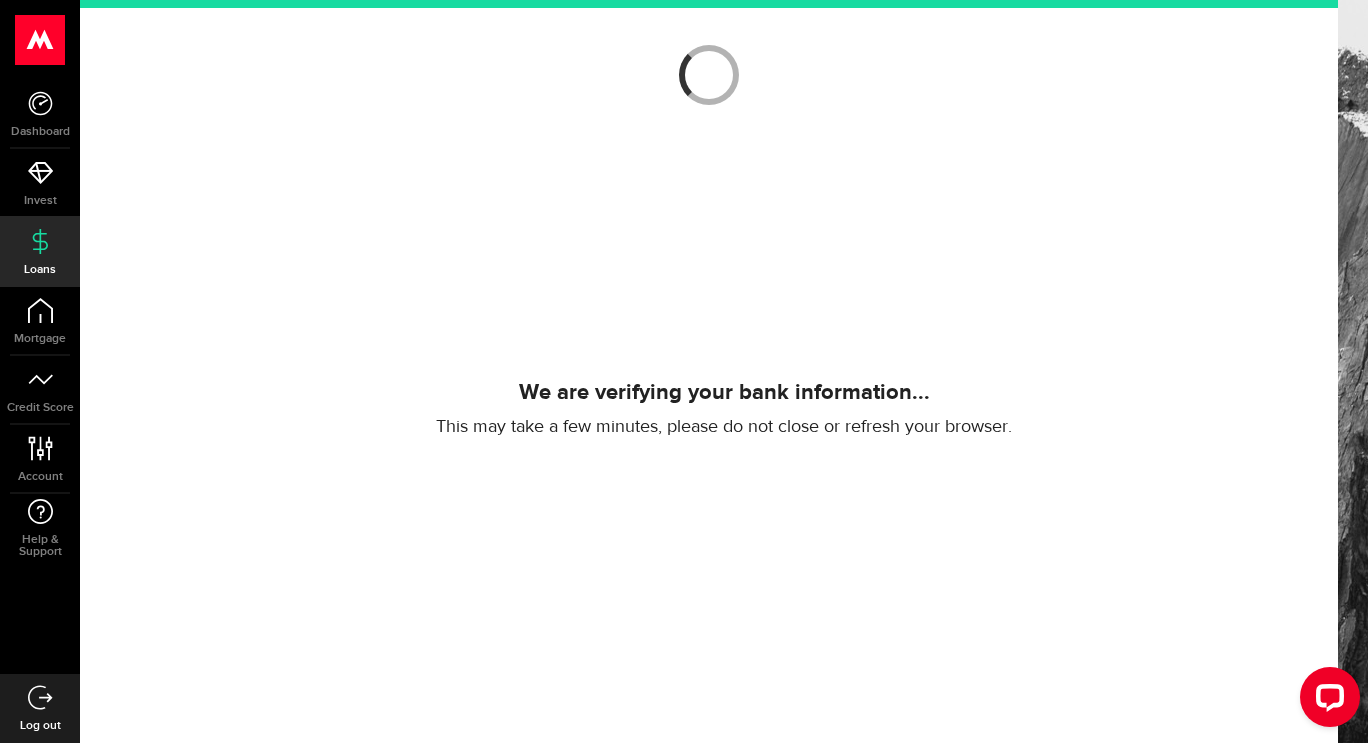 click at bounding box center (709, 148) 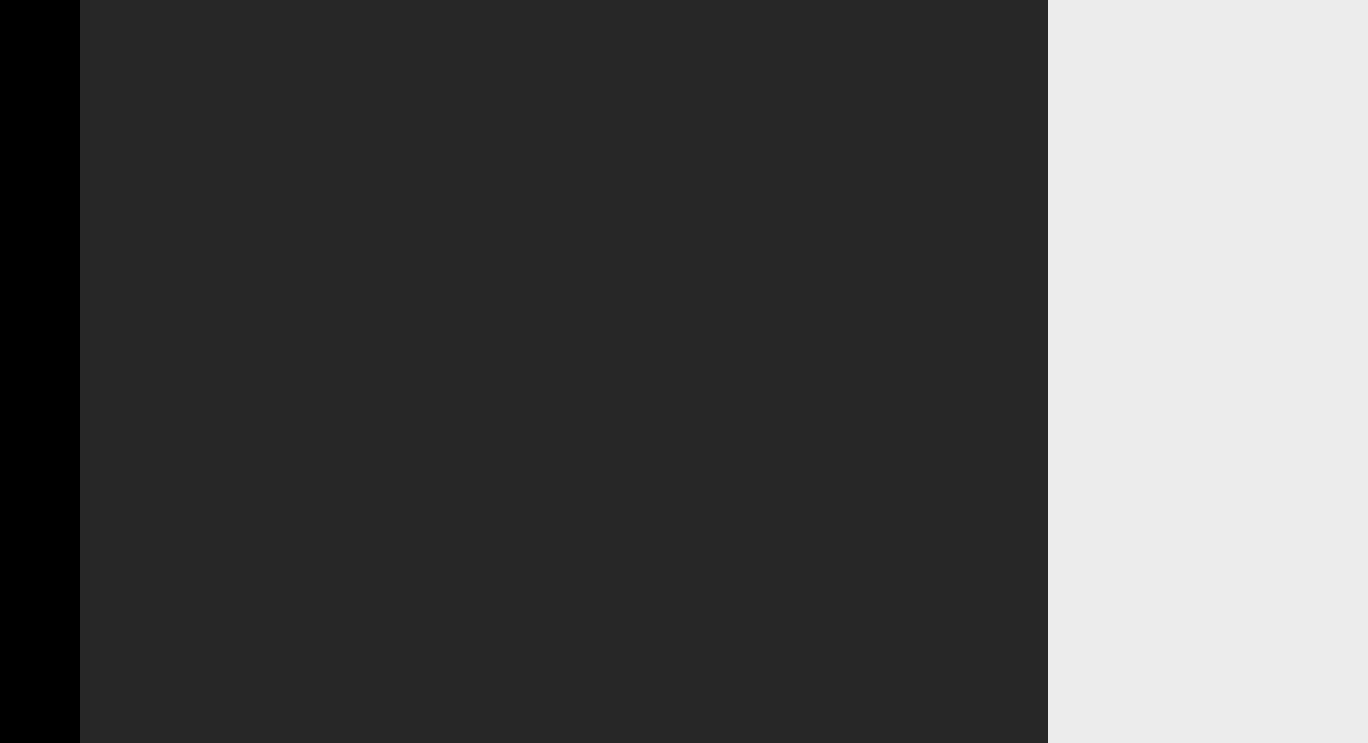 scroll, scrollTop: 0, scrollLeft: 0, axis: both 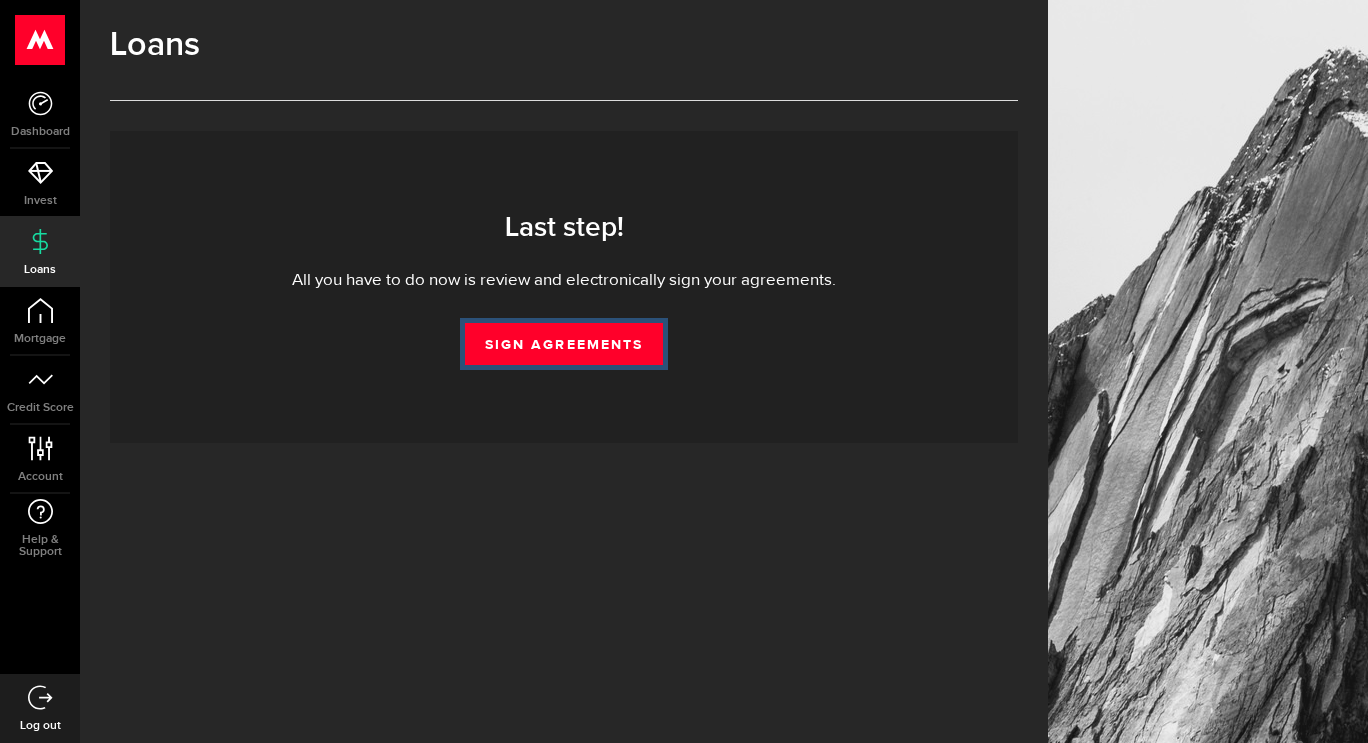 click on "Sign Agreements" at bounding box center (564, 344) 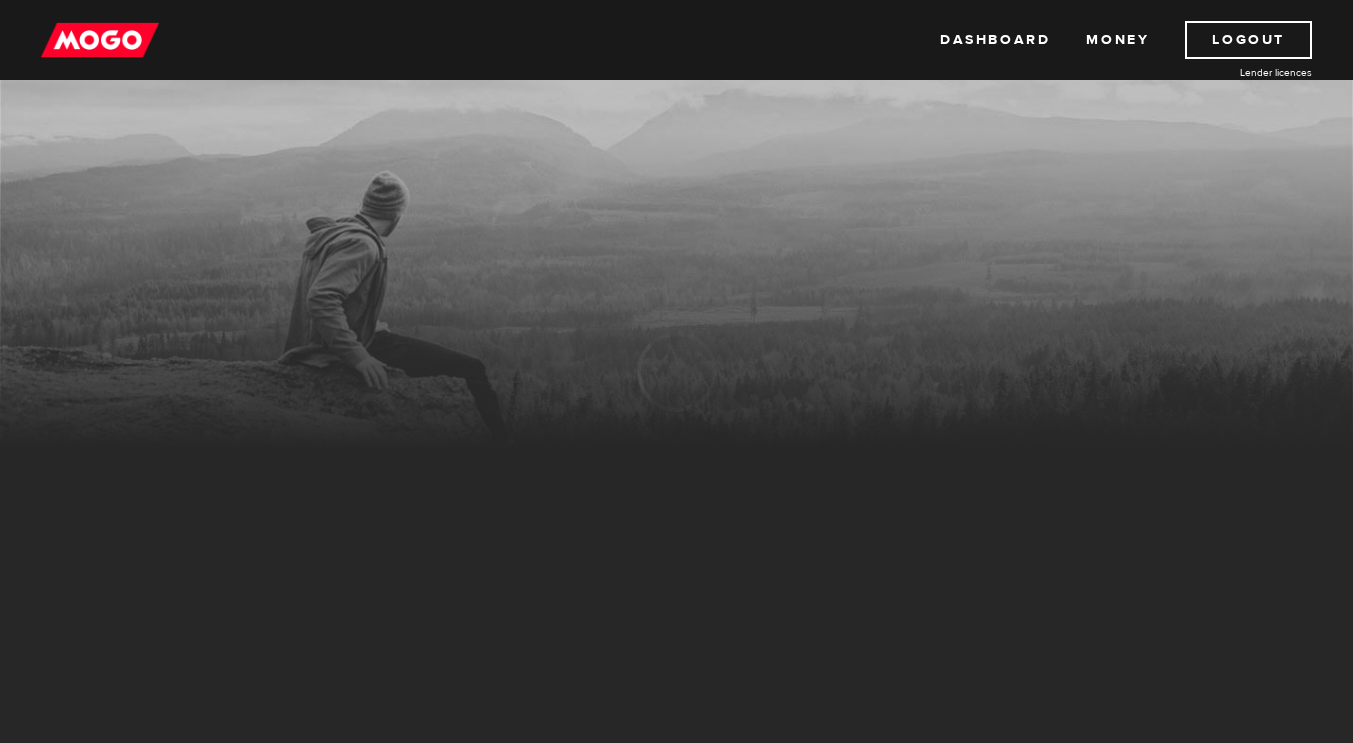 scroll, scrollTop: 0, scrollLeft: 0, axis: both 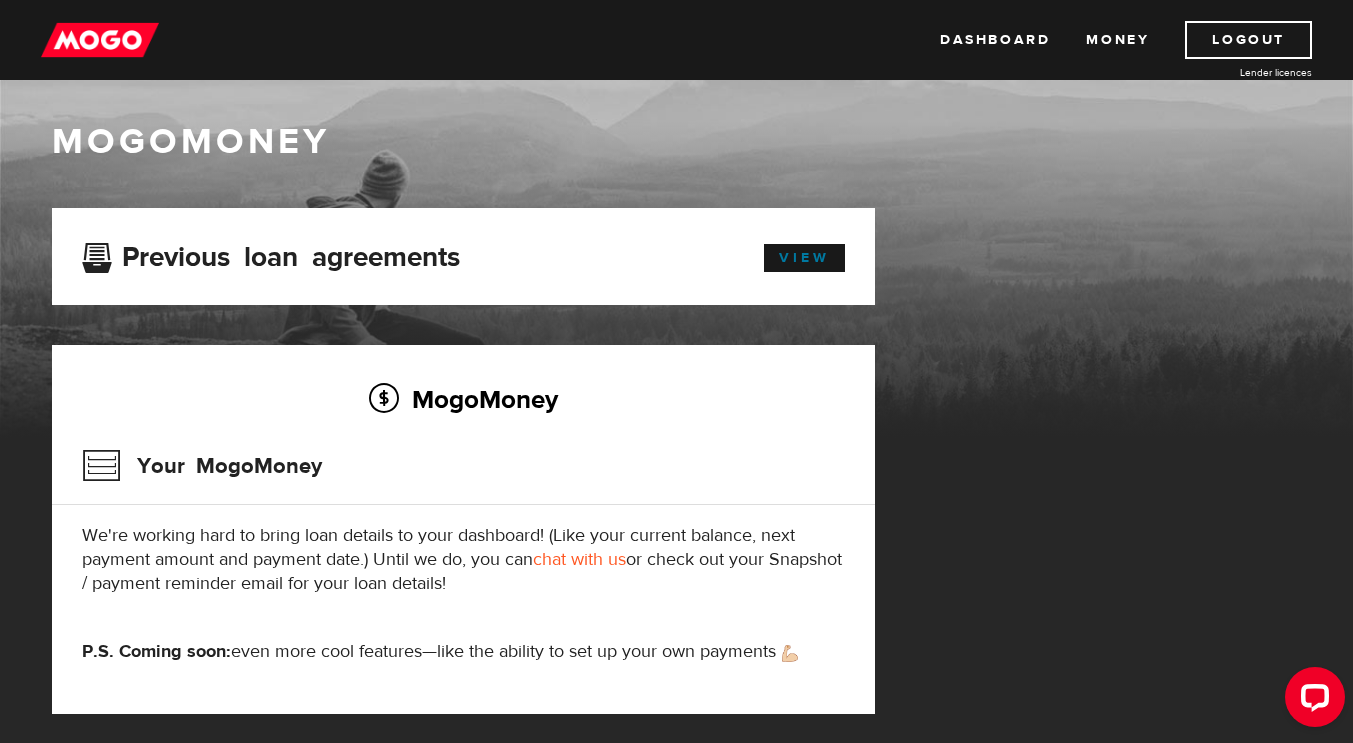 click on "View" at bounding box center (804, 258) 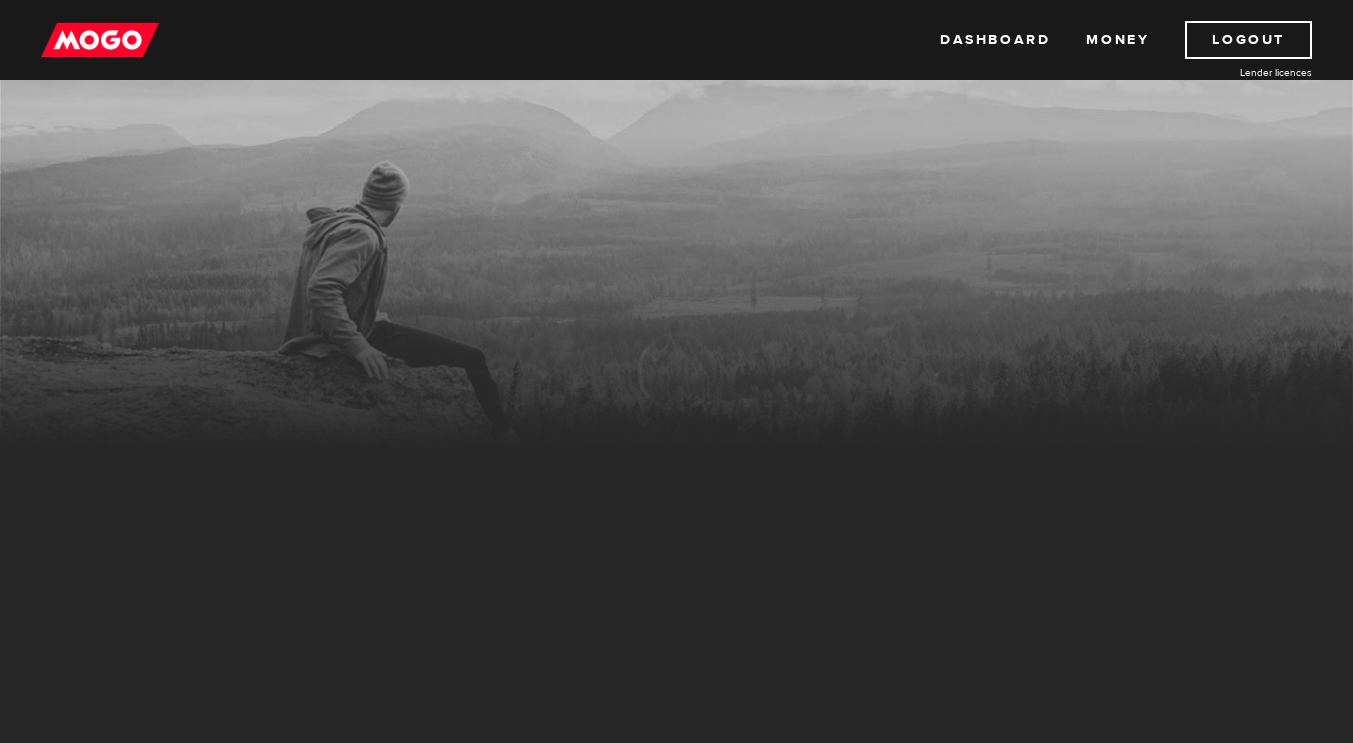 scroll, scrollTop: 11, scrollLeft: 0, axis: vertical 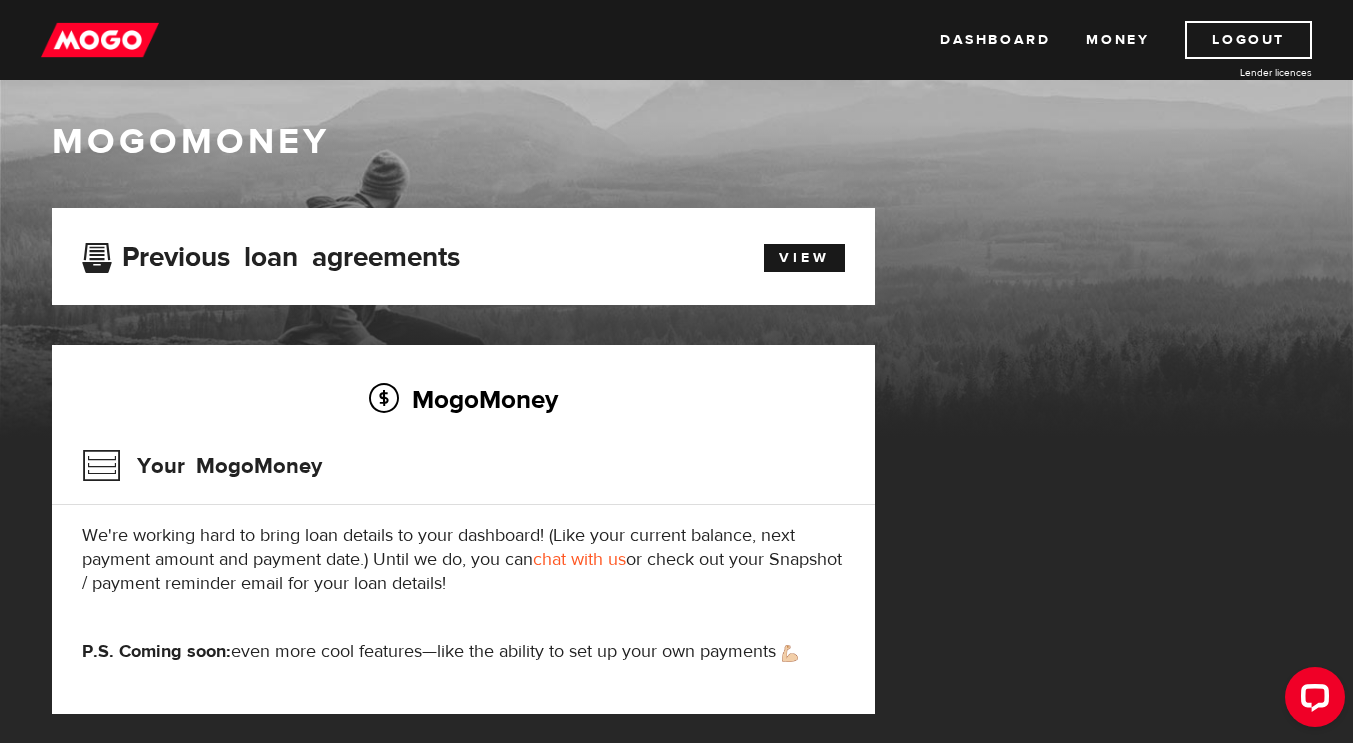 click on "Dashboard" at bounding box center [995, 40] 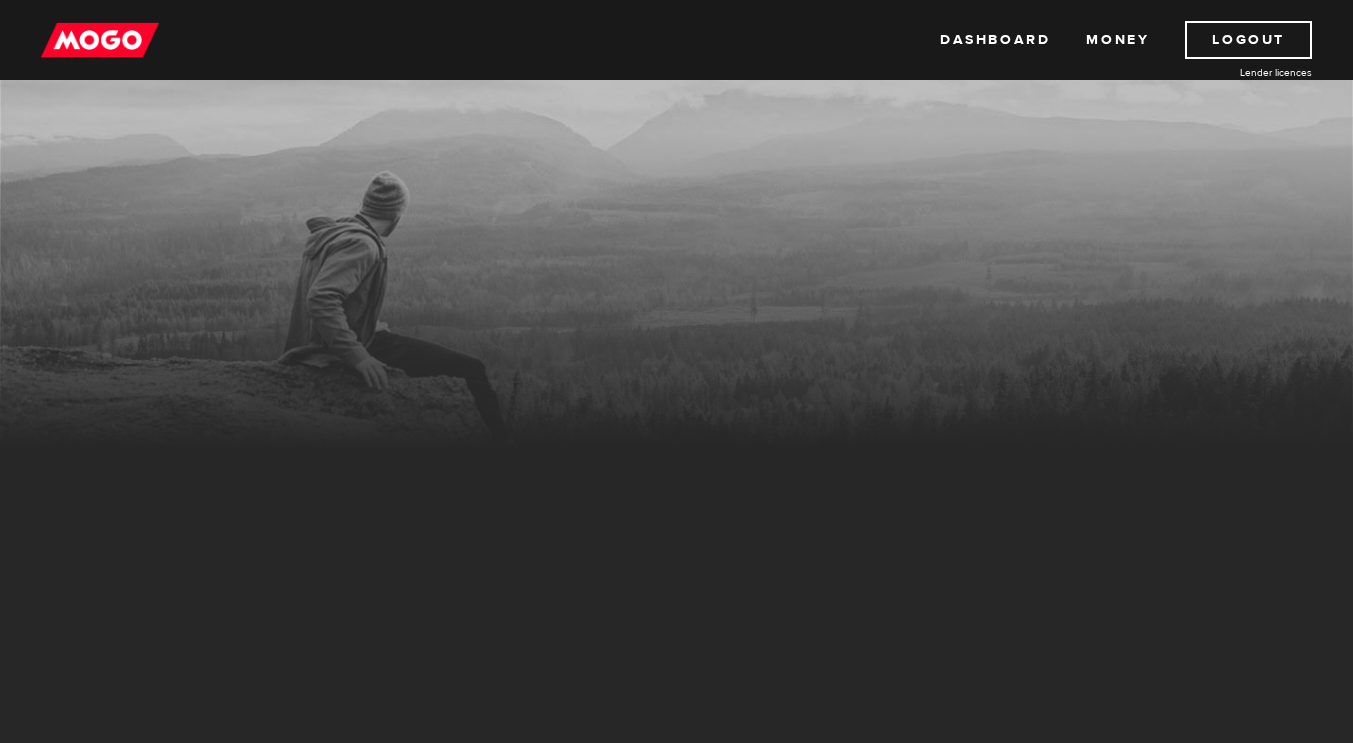 scroll, scrollTop: 0, scrollLeft: 0, axis: both 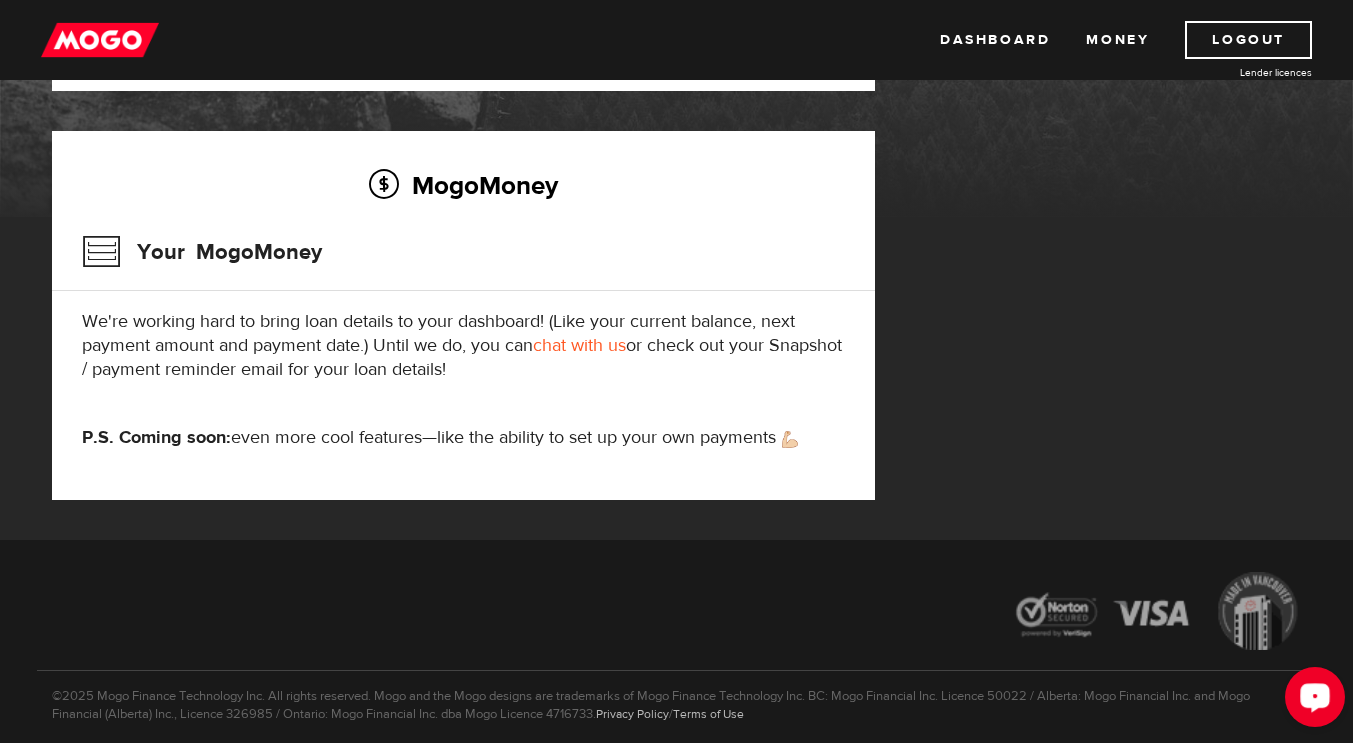 click at bounding box center (1315, 696) 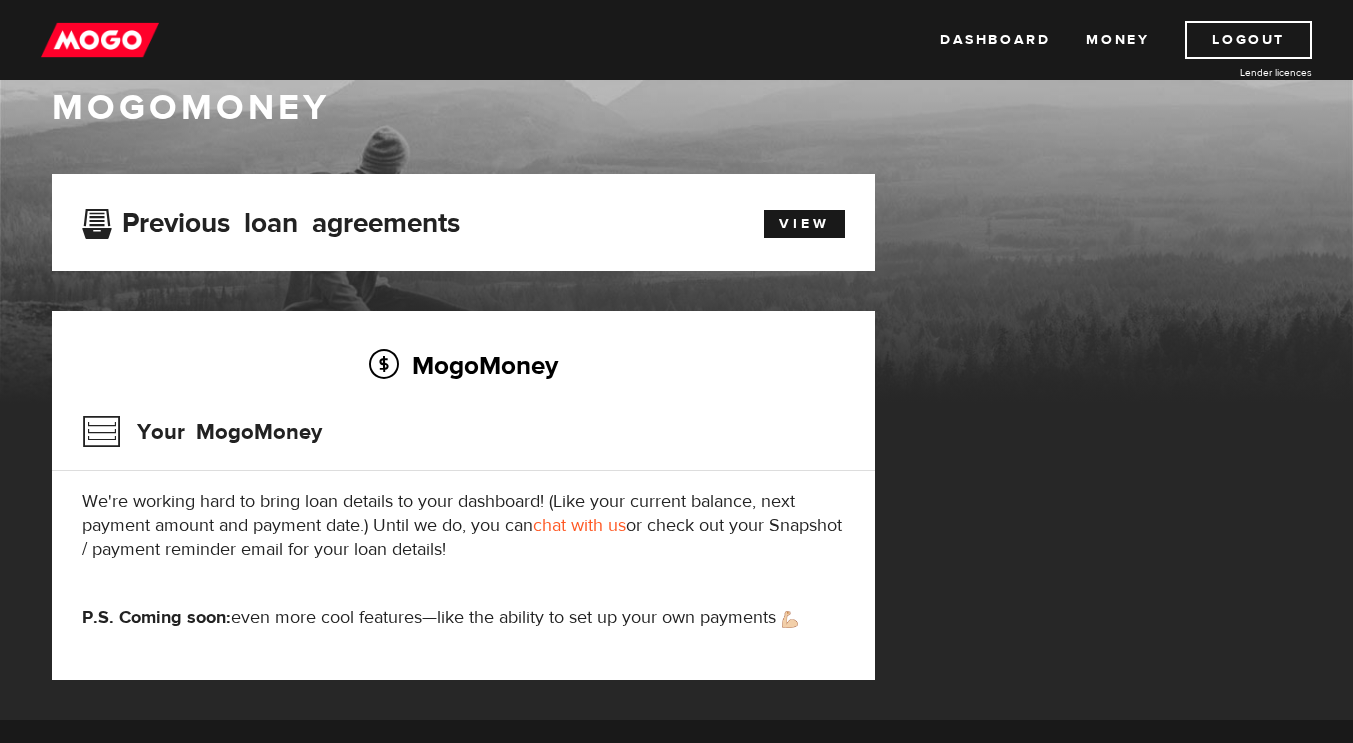 scroll, scrollTop: 0, scrollLeft: 0, axis: both 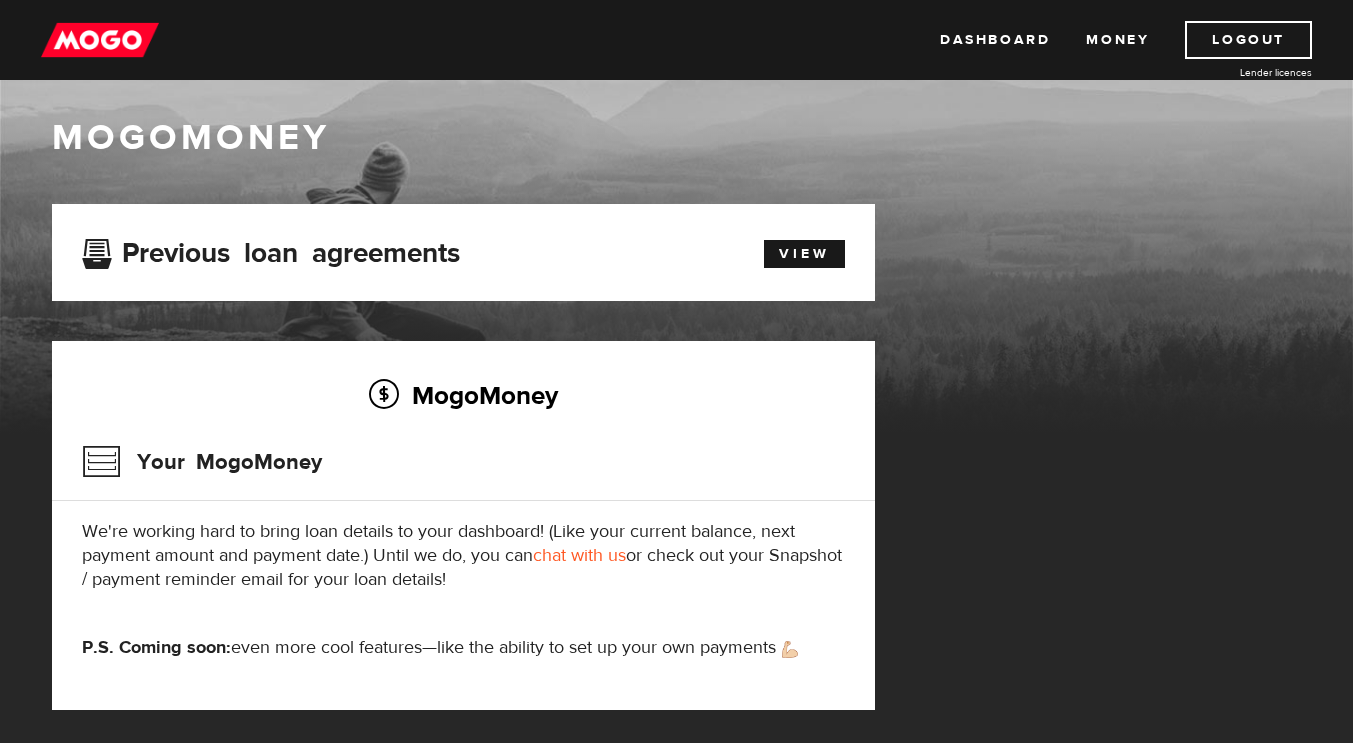 click on "Dashboard" at bounding box center (995, 40) 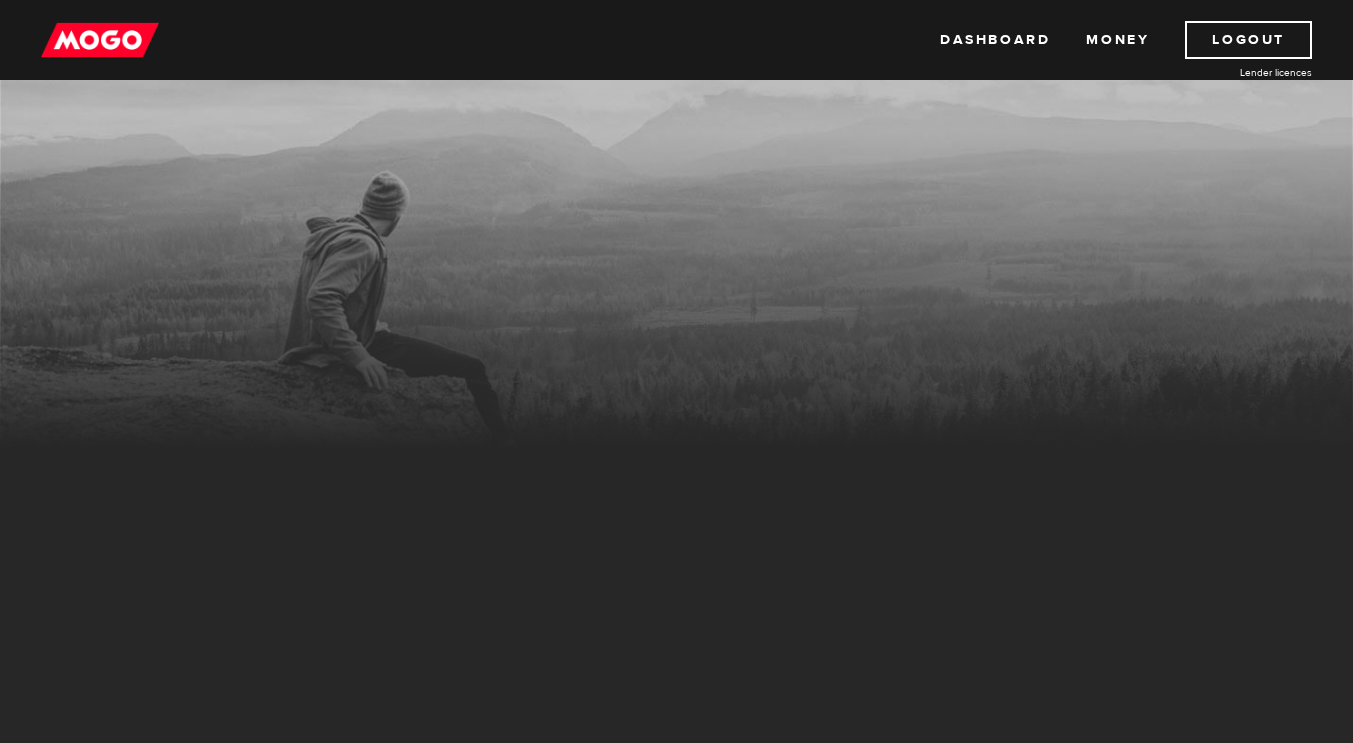 scroll, scrollTop: 0, scrollLeft: 0, axis: both 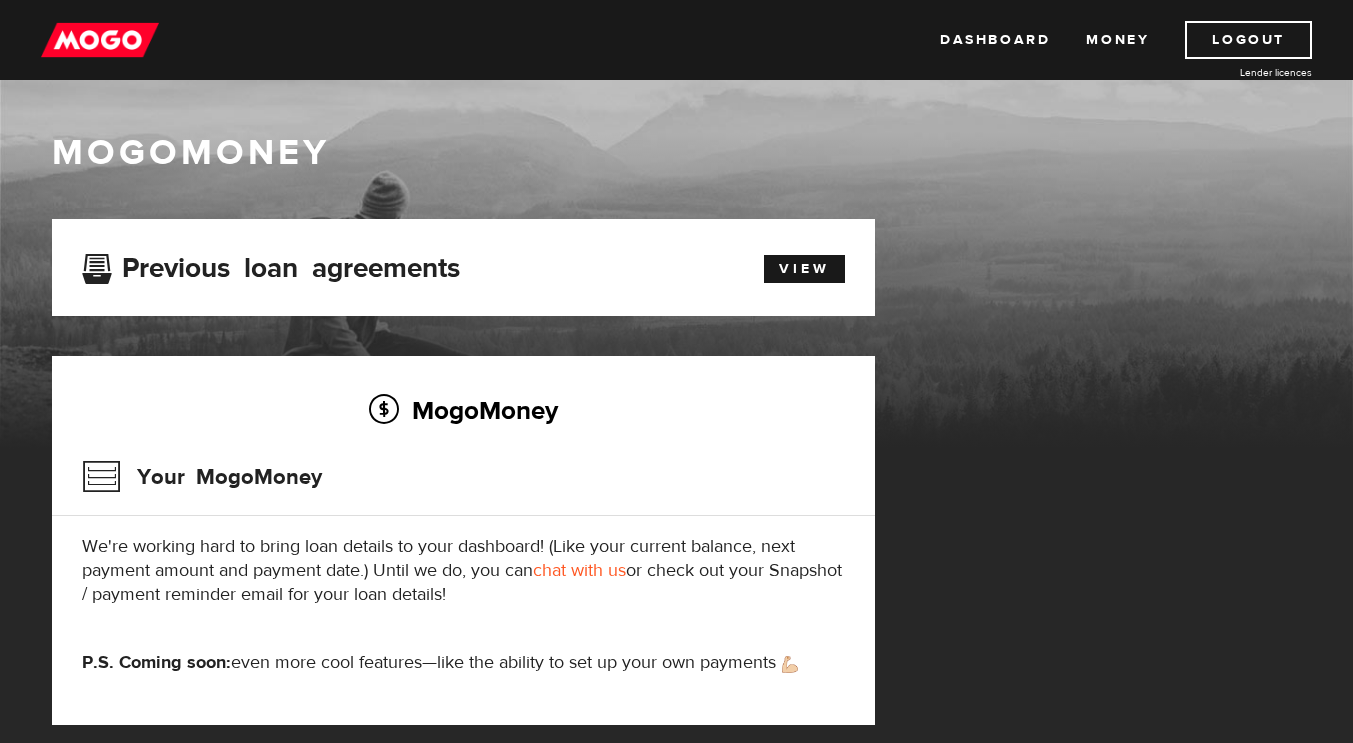 click on "Dashboard" at bounding box center (995, 40) 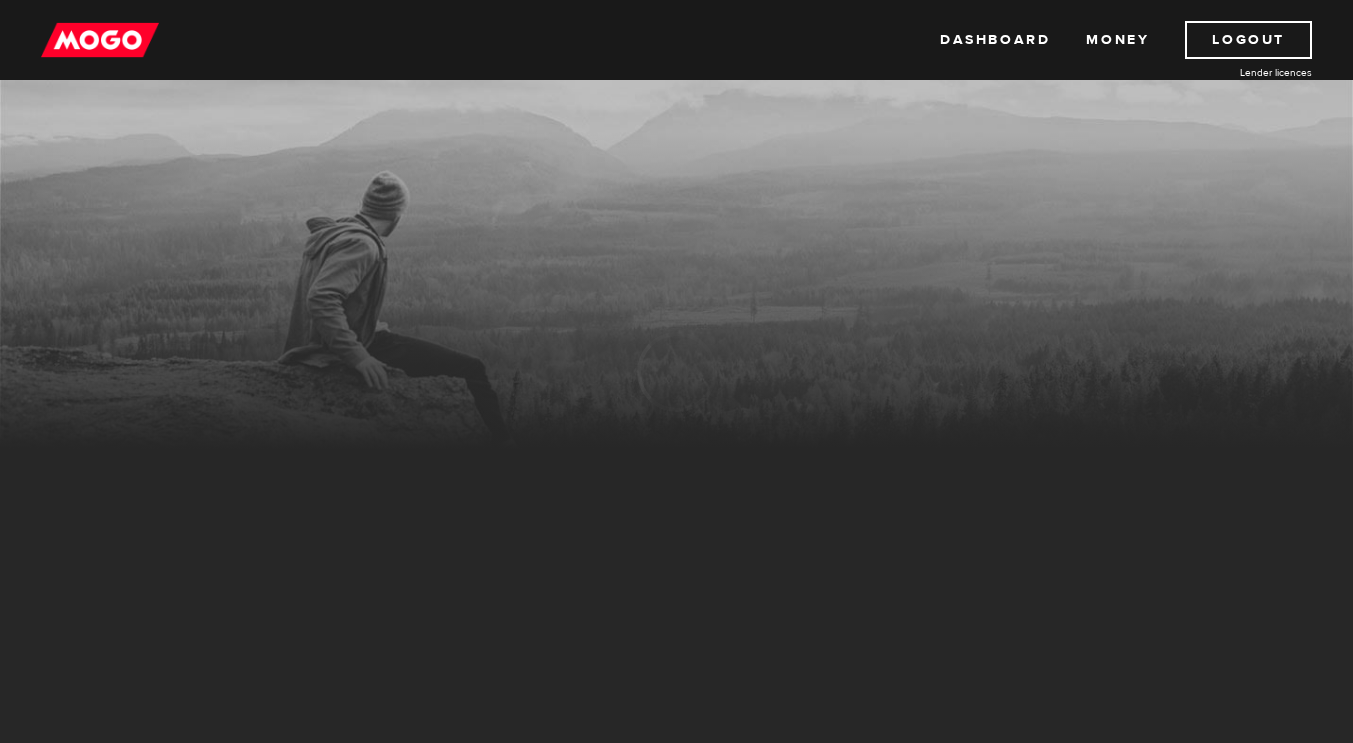 scroll, scrollTop: 0, scrollLeft: 0, axis: both 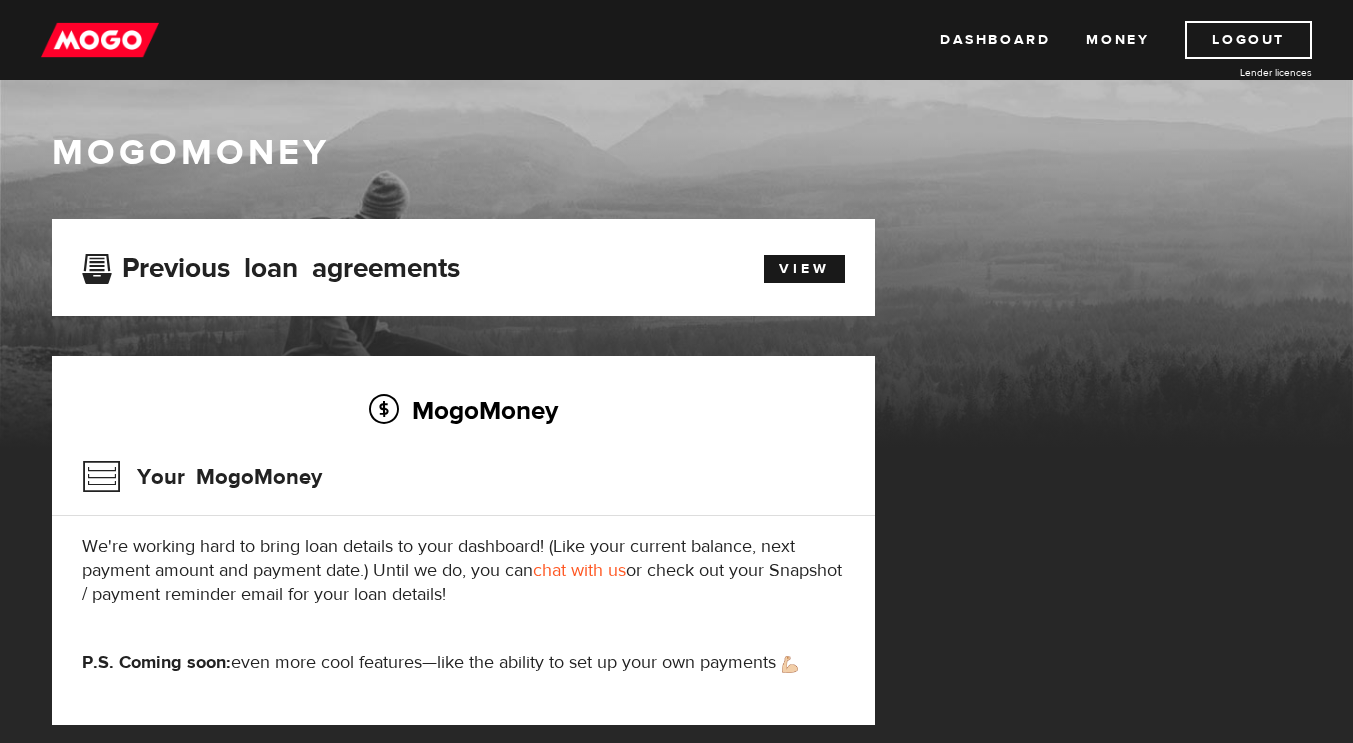 click on "MogoMoney Your MogoMoney application Expired Your MogoMoney credit decision has expired. Looks like you waited too long. Don't worry though, we'll let you know when you get a new offer. MogoMoney Your MogoMoney application Pre-approved You're pre-approved! To get the MogoMoney you've been pre-approved for, continue below! Continue application MogoMoney Your MogoMoney application Incomplete Verification required To get your loan application processed, you’ll just need to verify a few things: We could not verify your financial status Please chat with us as soon as you can to verify your info.           Chat with us Verify your financial status Processing Verify your financial status Verify Financial status verified Verify your phone number Verify Phone number verified MogoMoney Your MogoMoney application Not approved Sorry we can't lend to you at this time  Learn more MogoMoney Your MogoMoney application Chat with us MogoMoney Your MogoMoney application Agreements Your final step — sign your agreements!" at bounding box center [677, 492] 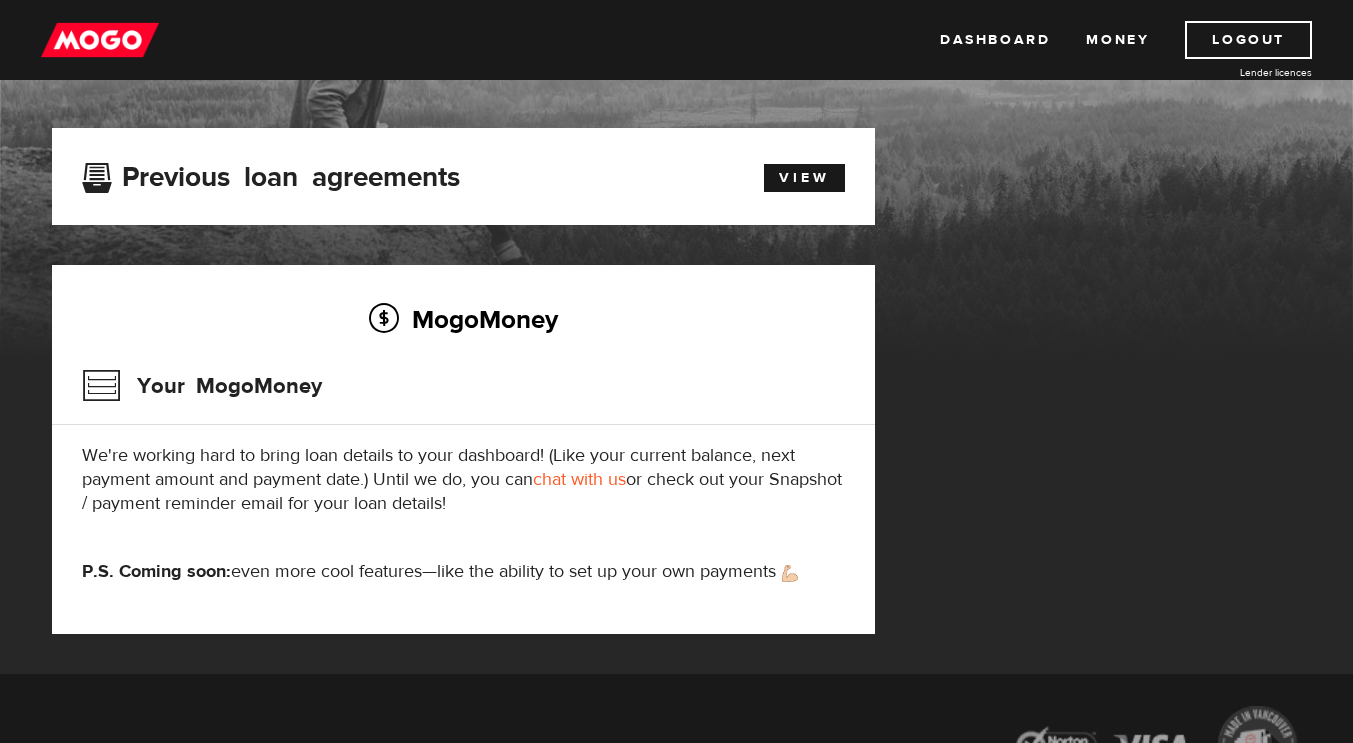 scroll, scrollTop: 120, scrollLeft: 0, axis: vertical 